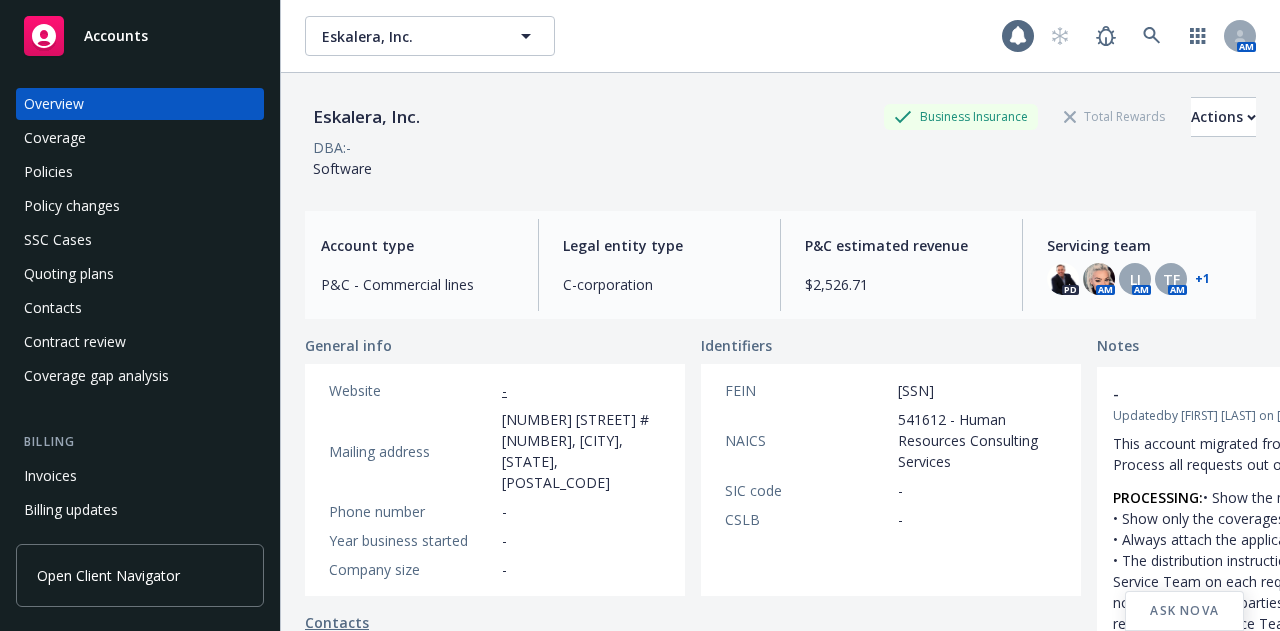 scroll, scrollTop: 0, scrollLeft: 0, axis: both 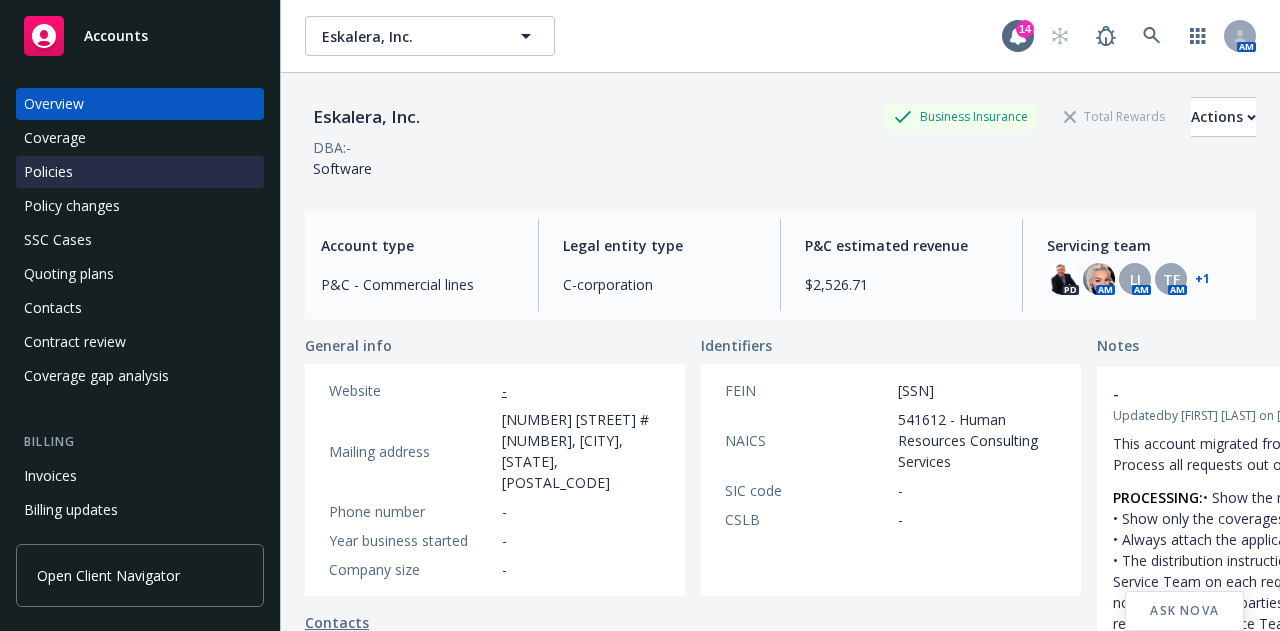 click on "Policies" at bounding box center (140, 172) 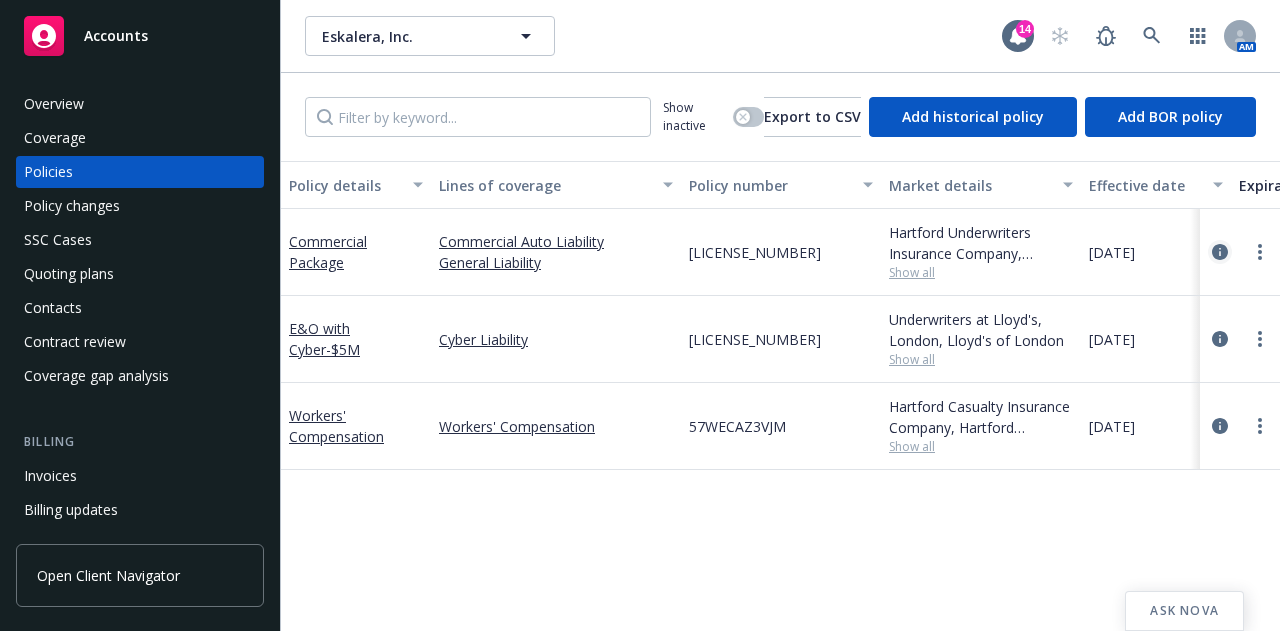 click at bounding box center (1220, 252) 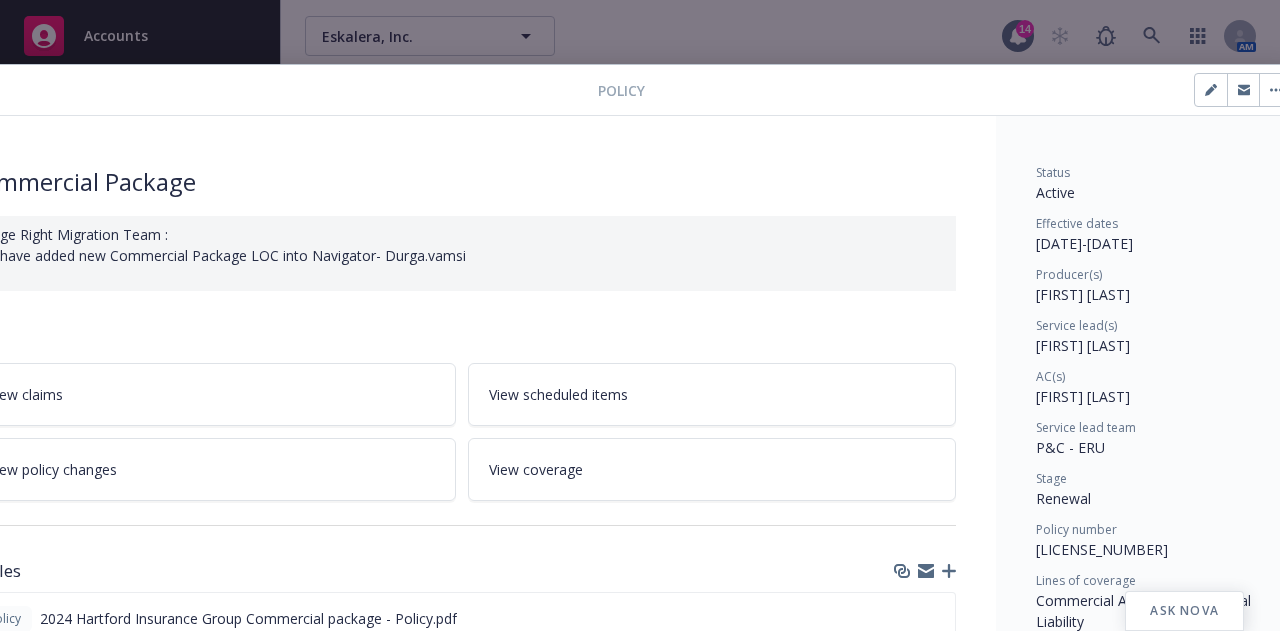 scroll, scrollTop: 0, scrollLeft: 0, axis: both 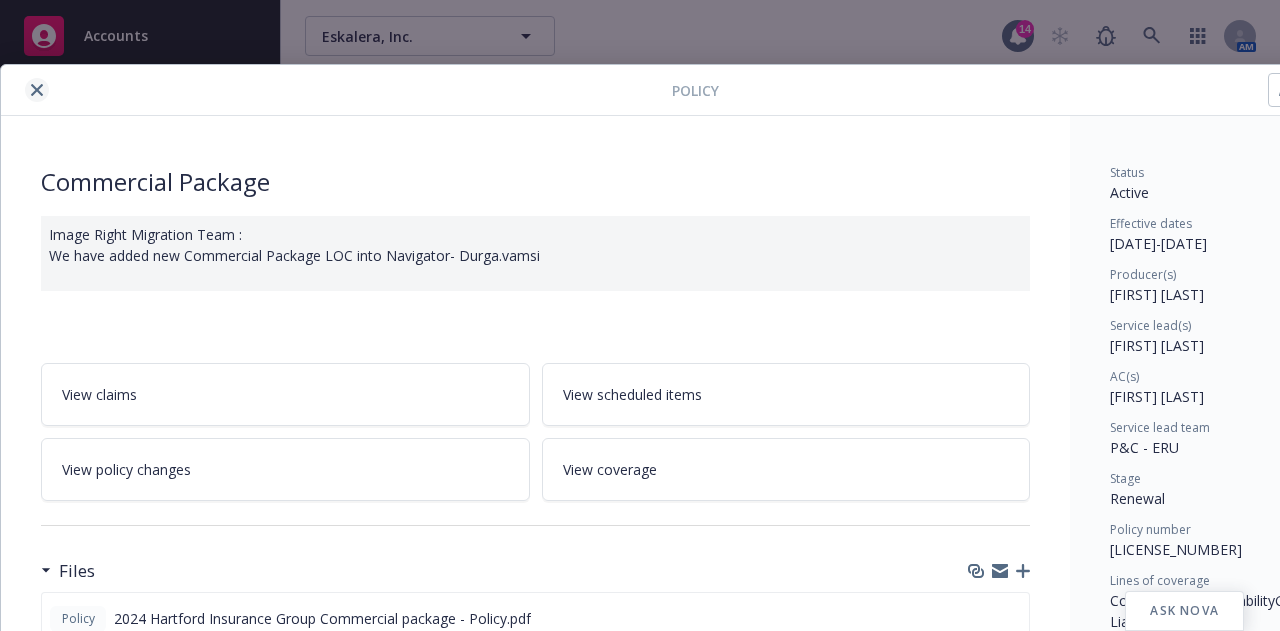 click at bounding box center [37, 90] 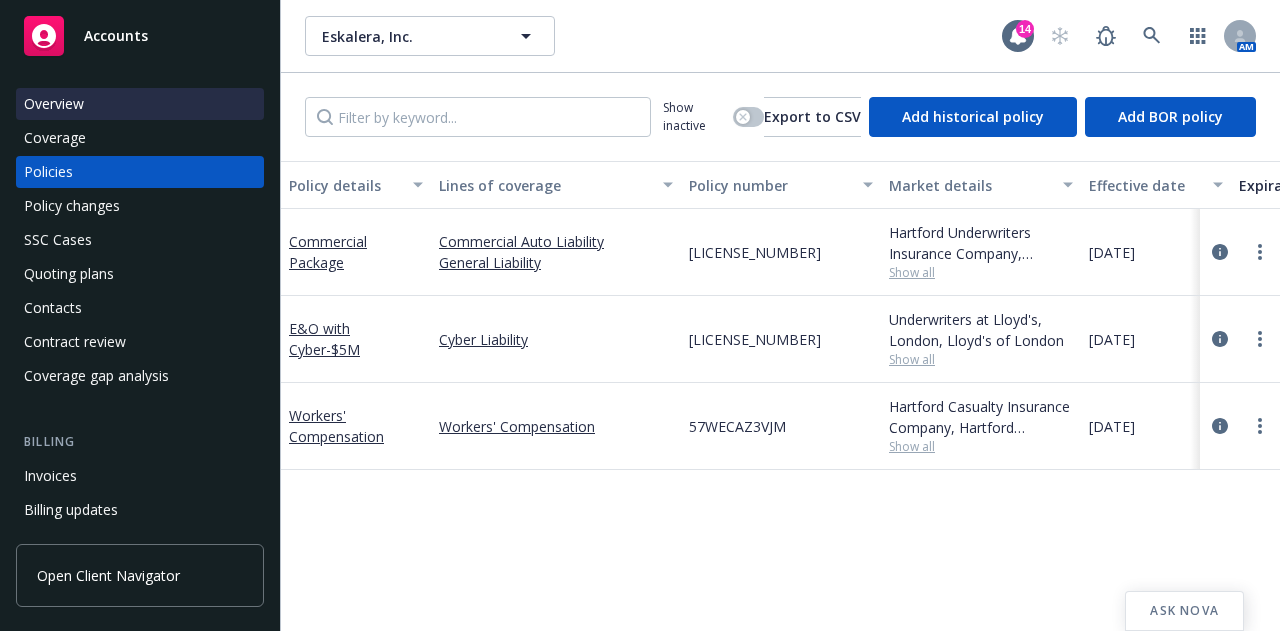 click on "Overview" at bounding box center [140, 104] 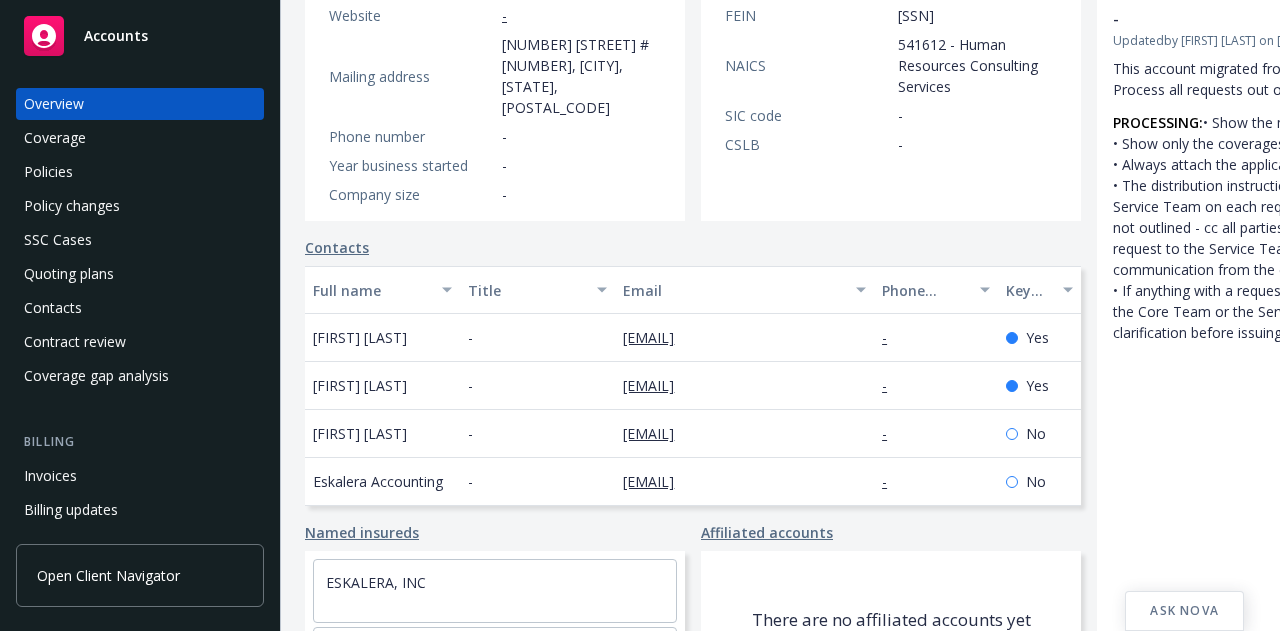 scroll, scrollTop: 376, scrollLeft: 0, axis: vertical 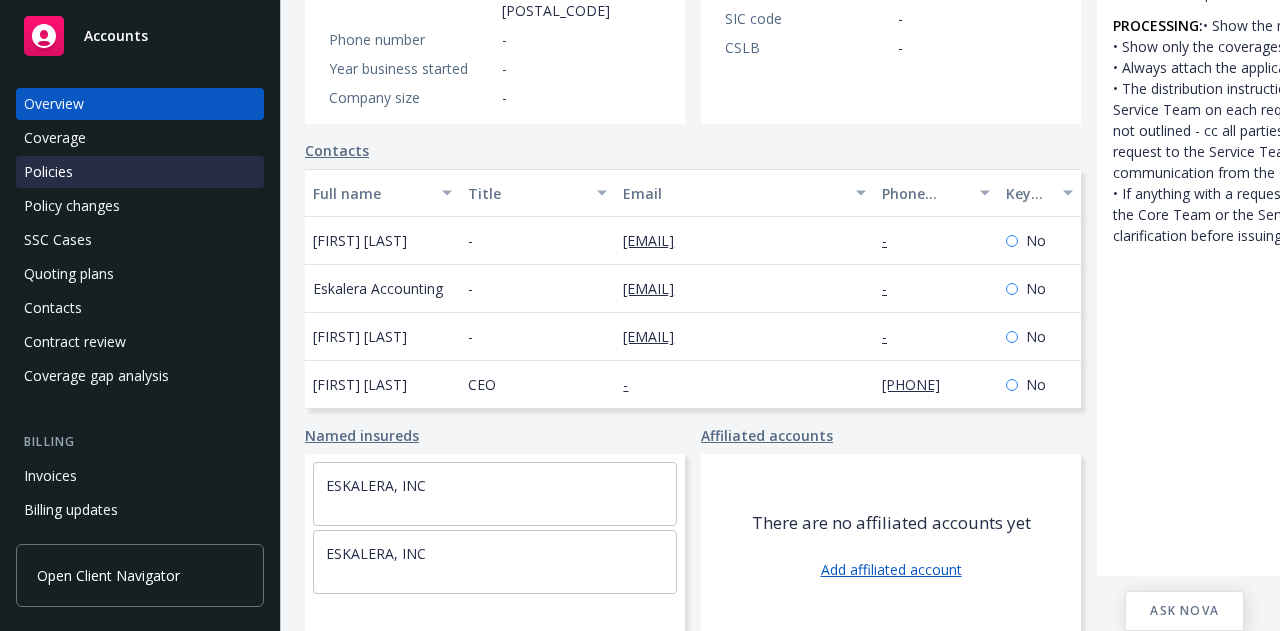 click on "Policies" at bounding box center [140, 172] 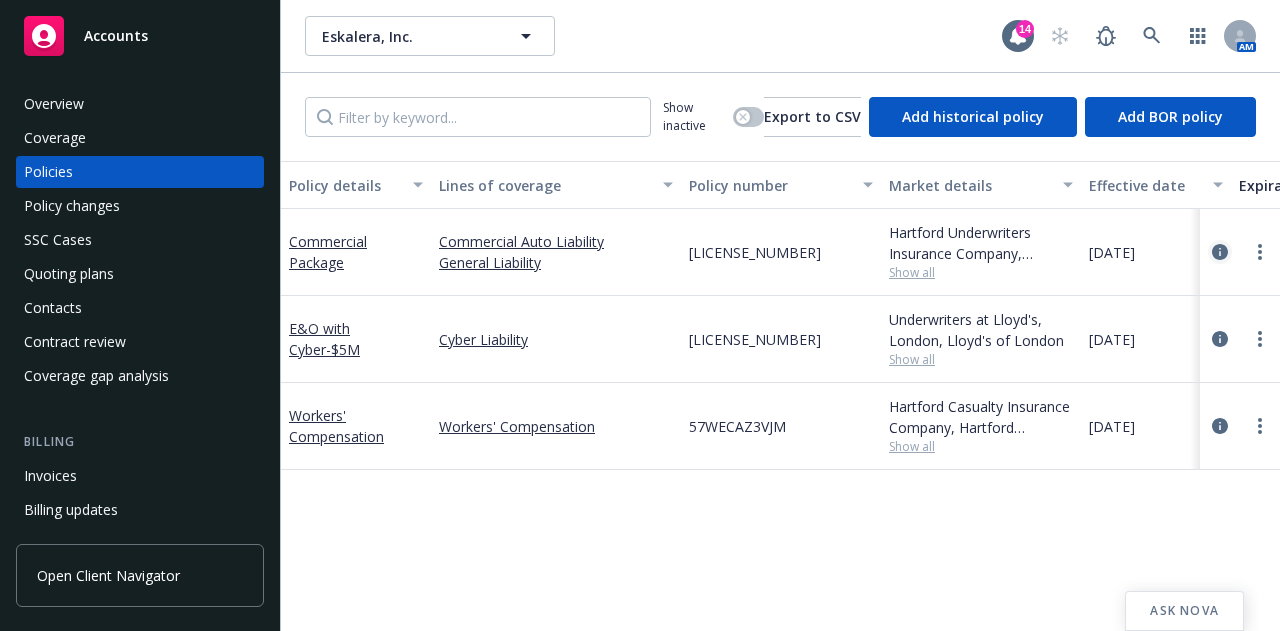 click at bounding box center (1220, 252) 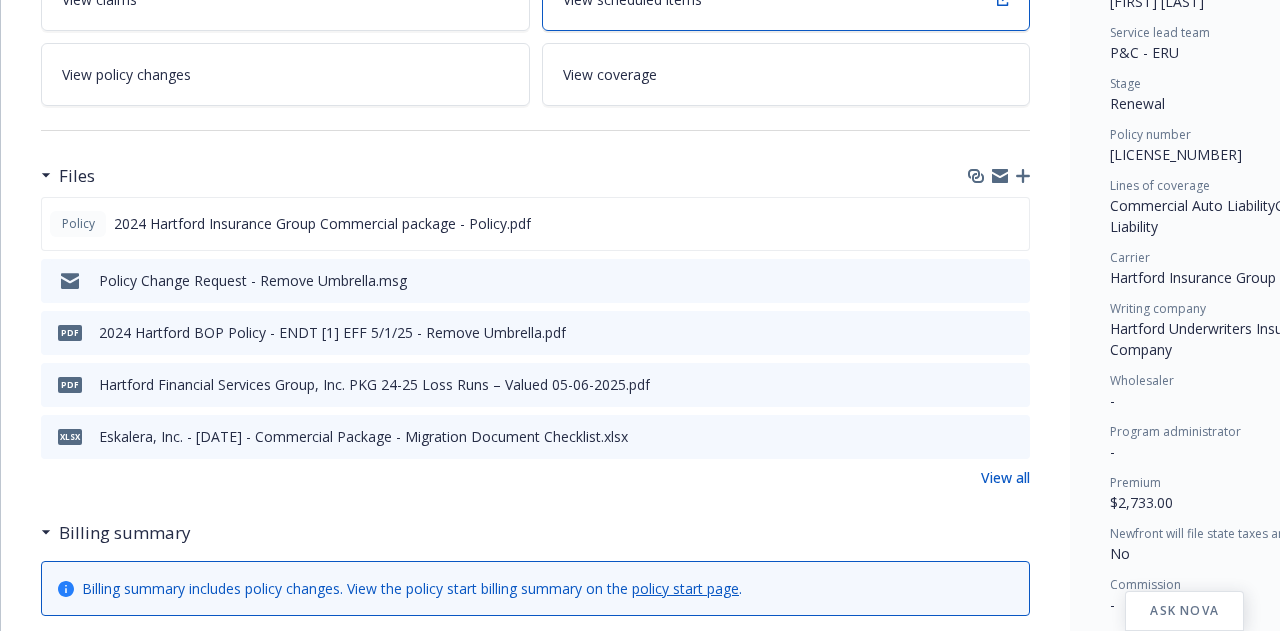 scroll, scrollTop: 396, scrollLeft: 0, axis: vertical 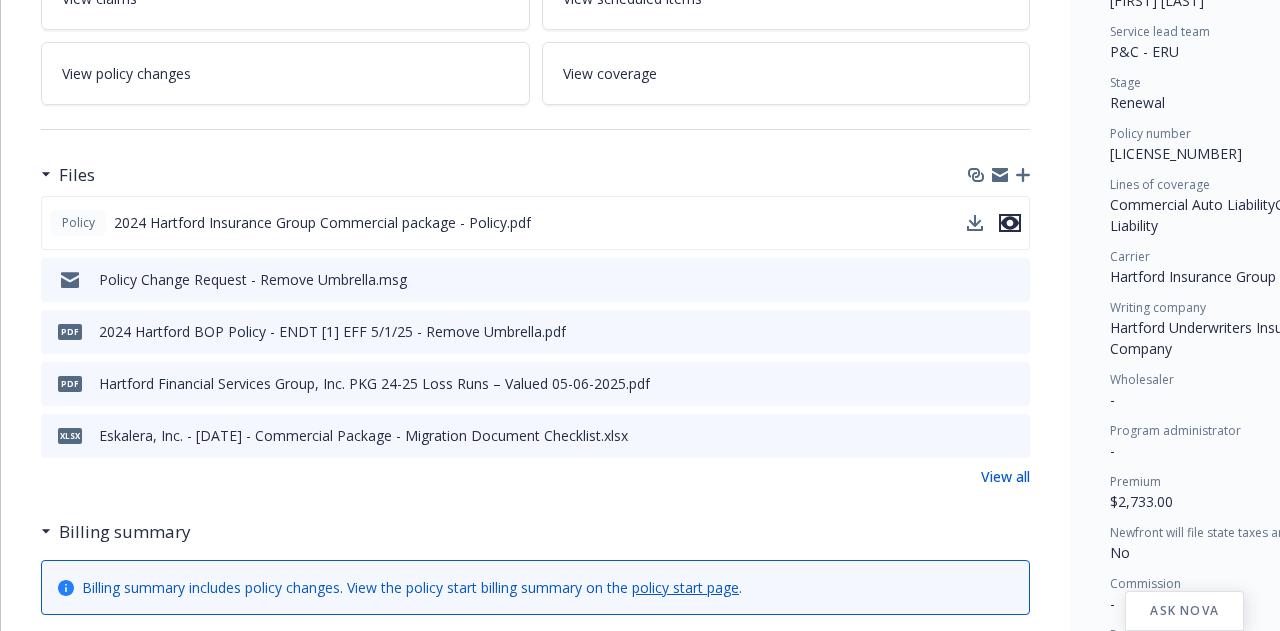 click at bounding box center [1010, 223] 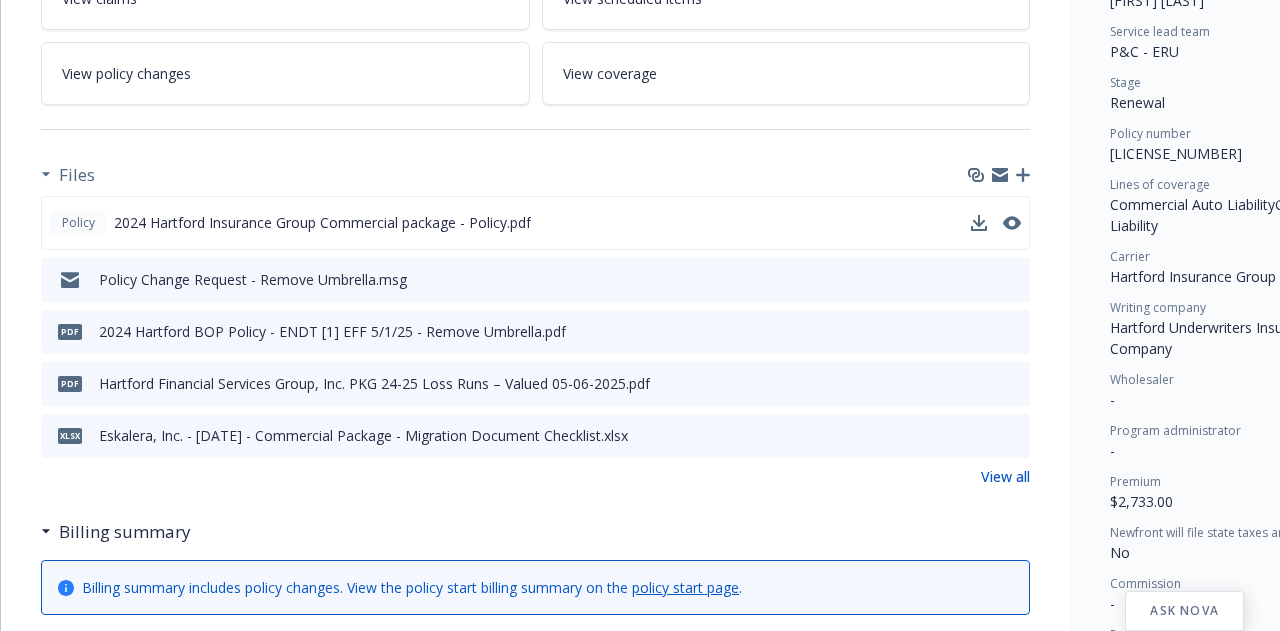 scroll, scrollTop: 0, scrollLeft: 0, axis: both 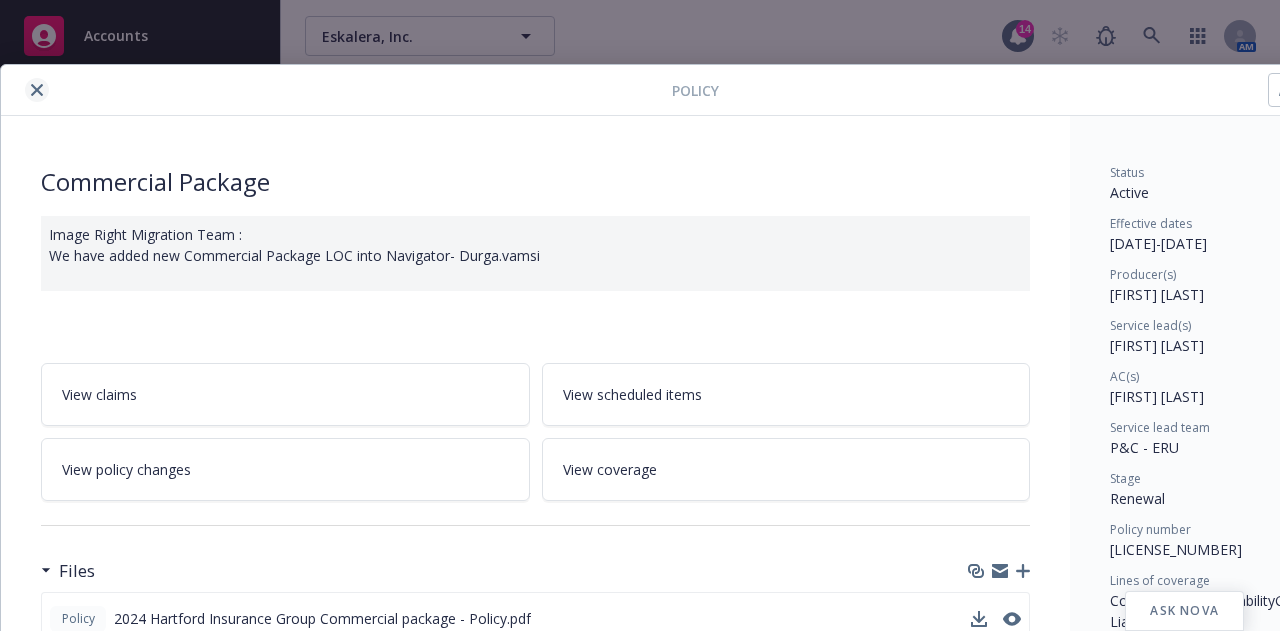 click at bounding box center [37, 90] 